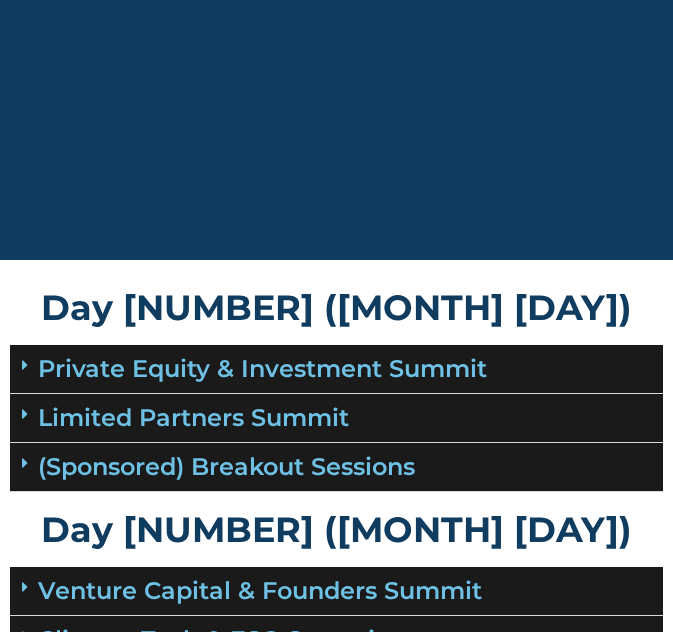 scroll, scrollTop: 288, scrollLeft: 0, axis: vertical 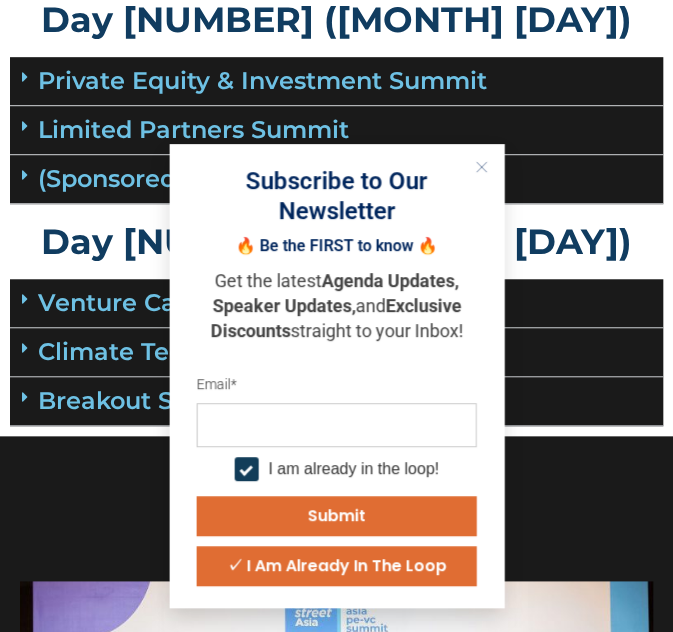click 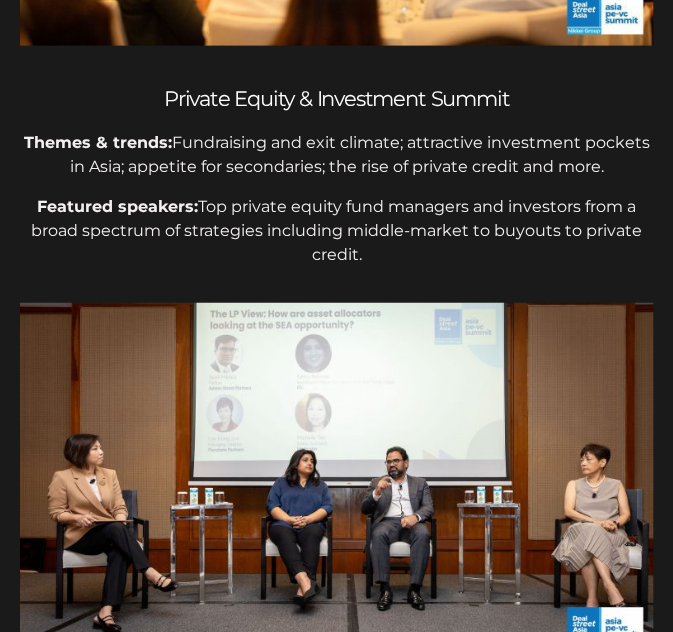 scroll, scrollTop: 1180, scrollLeft: 0, axis: vertical 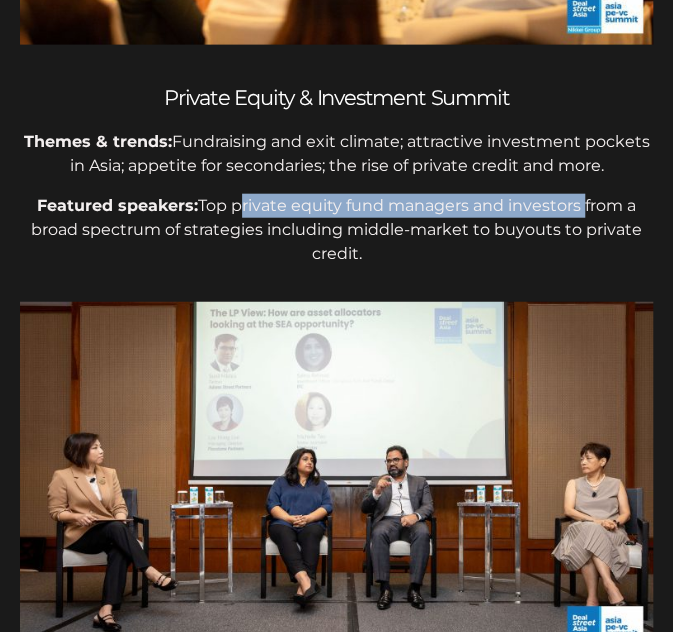 drag, startPoint x: 234, startPoint y: 209, endPoint x: 577, endPoint y: 196, distance: 343.24628 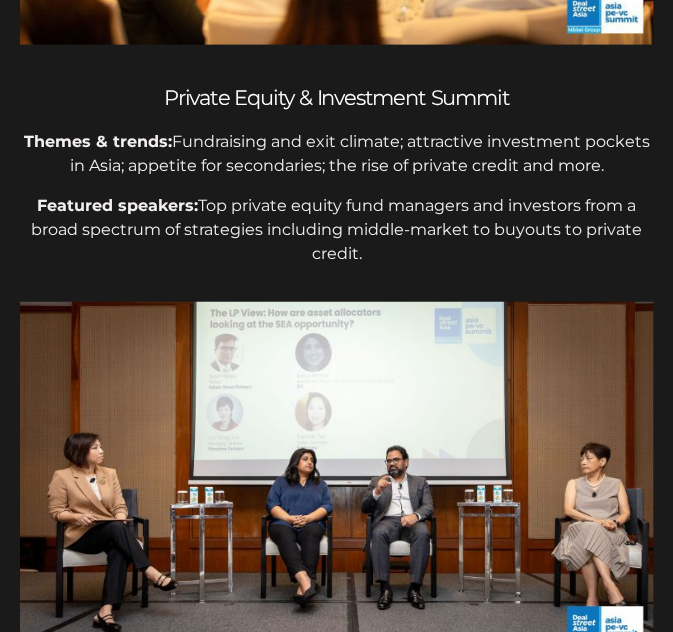 click on "Themes & trends:  Fundraising and exit climate; attractive investment pockets in Asia; appetite for secondaries; the rise of private credit and more." at bounding box center [336, 154] 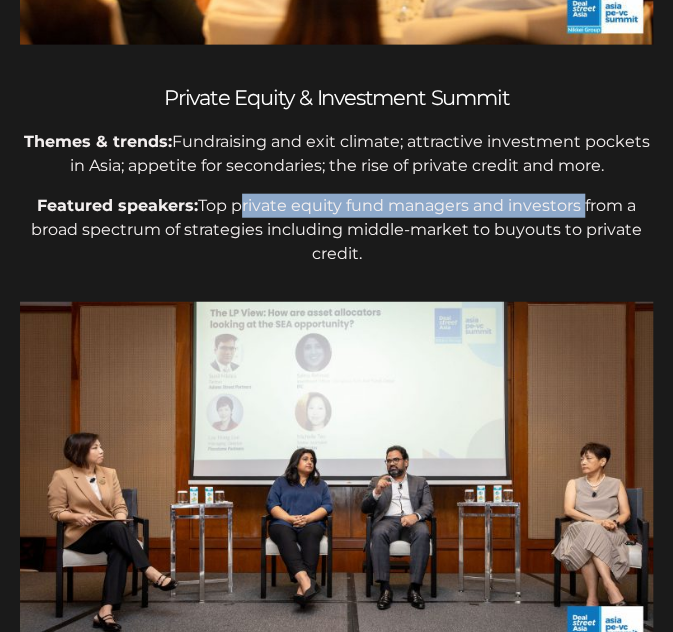 drag, startPoint x: 234, startPoint y: 207, endPoint x: 580, endPoint y: 198, distance: 346.11703 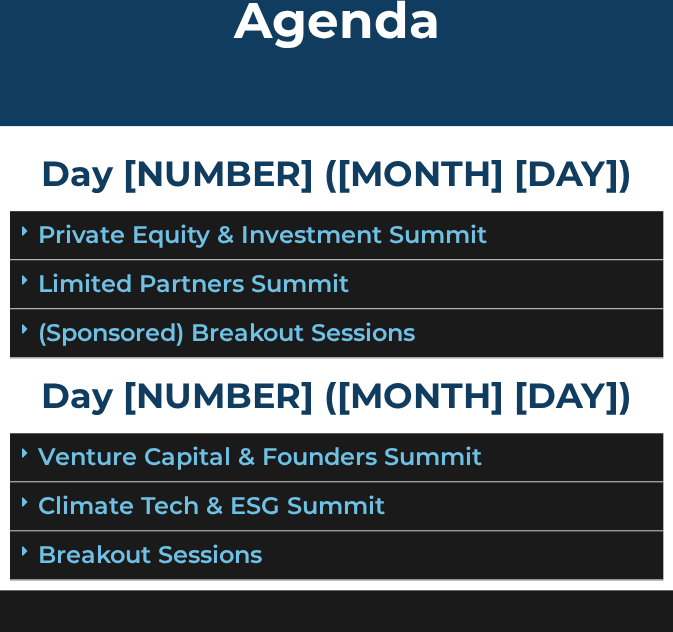 scroll, scrollTop: 0, scrollLeft: 0, axis: both 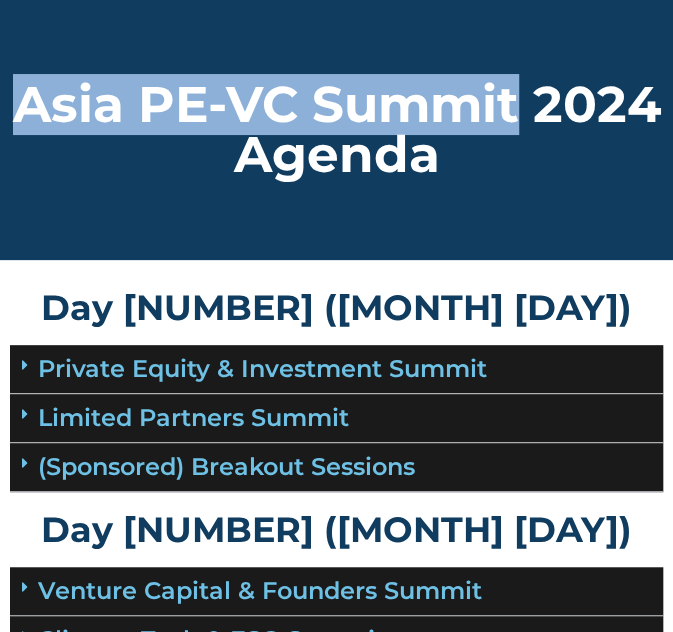 drag, startPoint x: 24, startPoint y: 105, endPoint x: 510, endPoint y: 106, distance: 486.00104 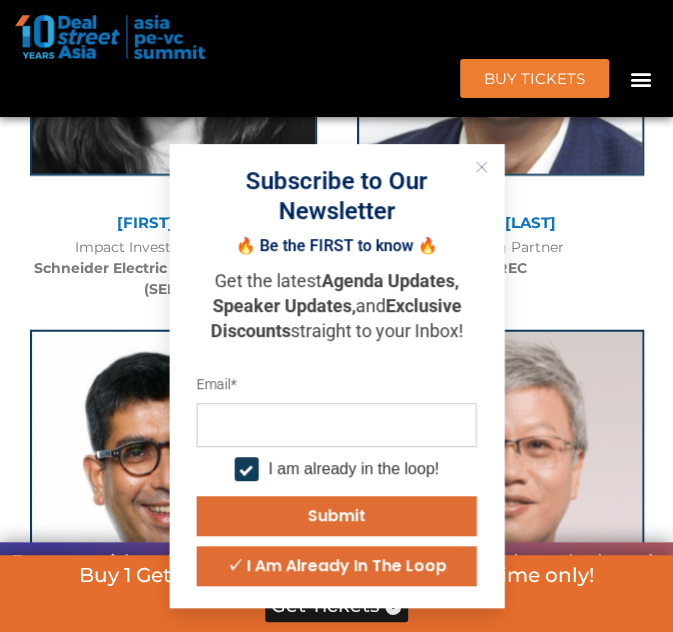 scroll, scrollTop: 9284, scrollLeft: 0, axis: vertical 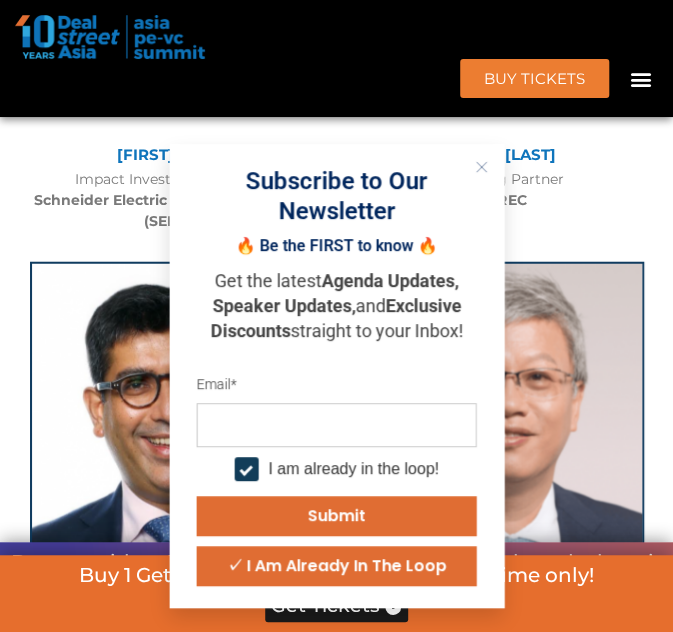 click at bounding box center [481, 167] 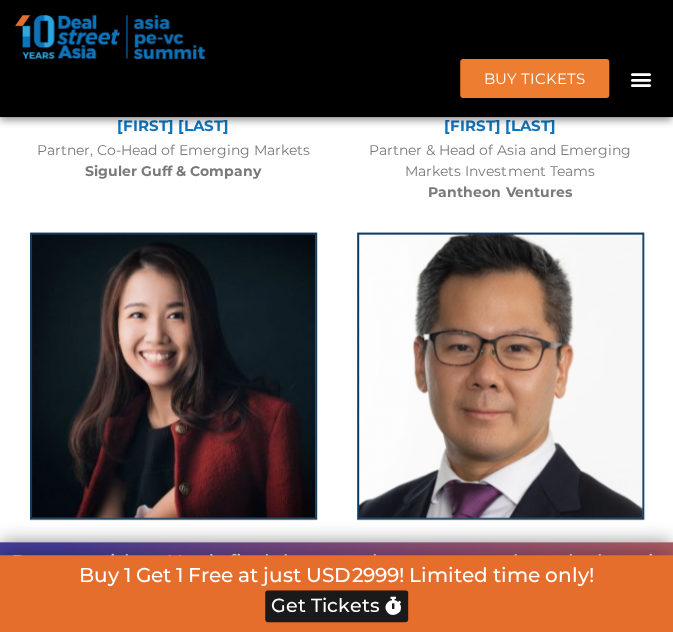 scroll, scrollTop: 12128, scrollLeft: 0, axis: vertical 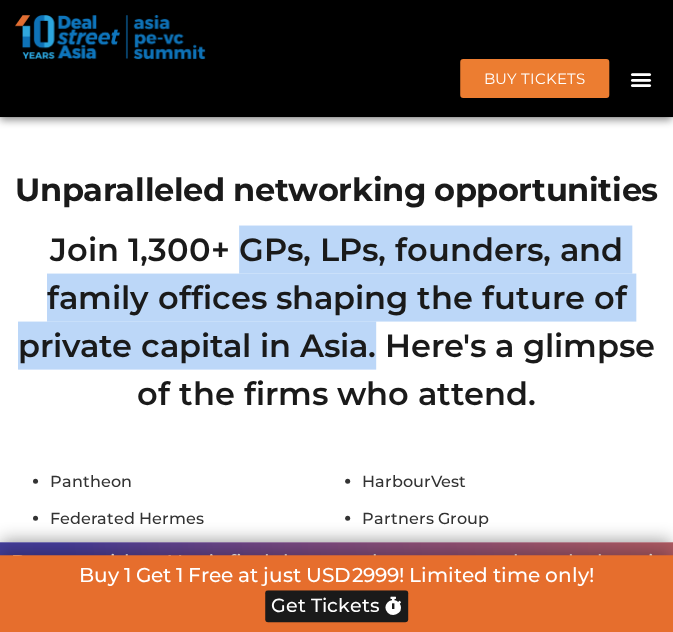 drag, startPoint x: 238, startPoint y: 236, endPoint x: 376, endPoint y: 335, distance: 169.83817 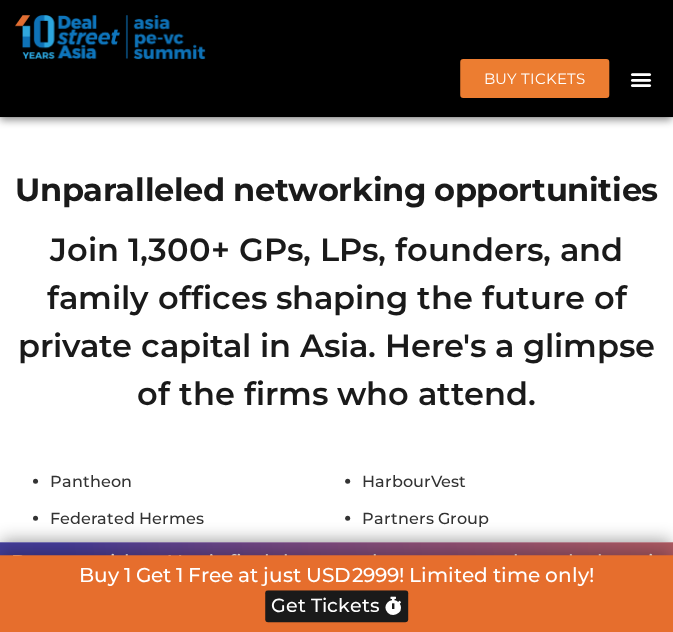 click on "Unparalleled networking opportunities" at bounding box center [336, 189] 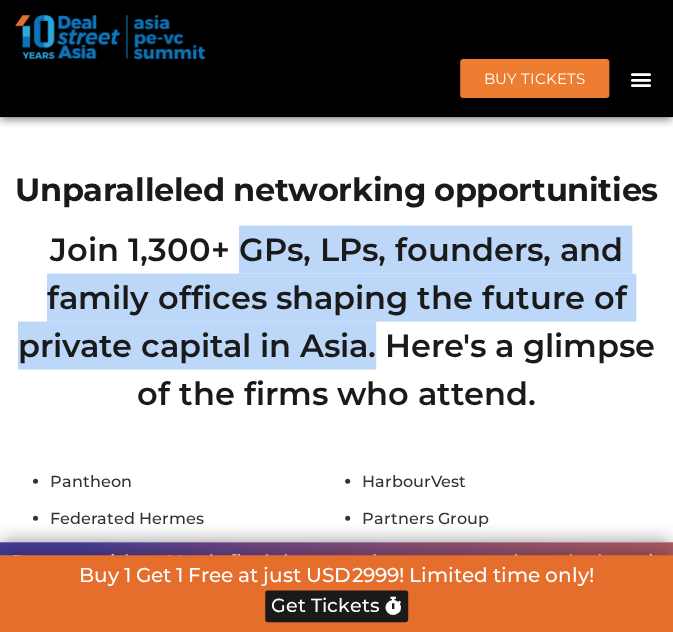 drag, startPoint x: 243, startPoint y: 238, endPoint x: 375, endPoint y: 328, distance: 159.76233 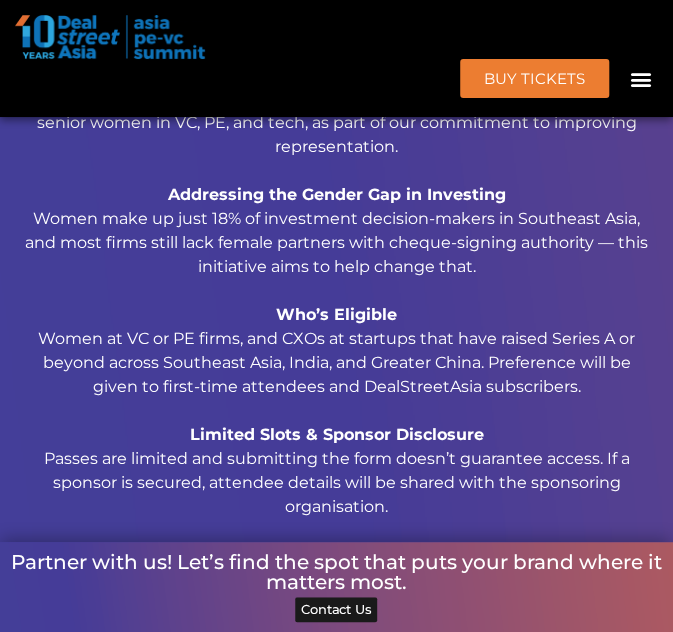 scroll, scrollTop: 25492, scrollLeft: 0, axis: vertical 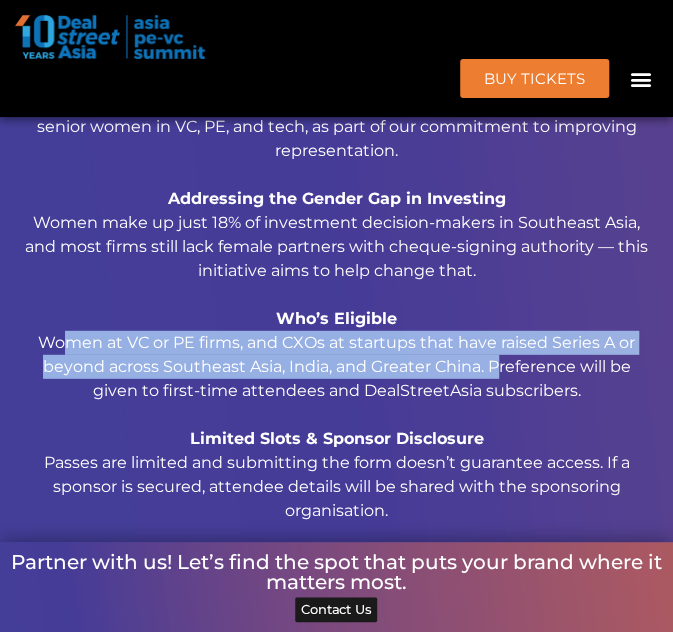 drag, startPoint x: 40, startPoint y: 340, endPoint x: 484, endPoint y: 366, distance: 444.76062 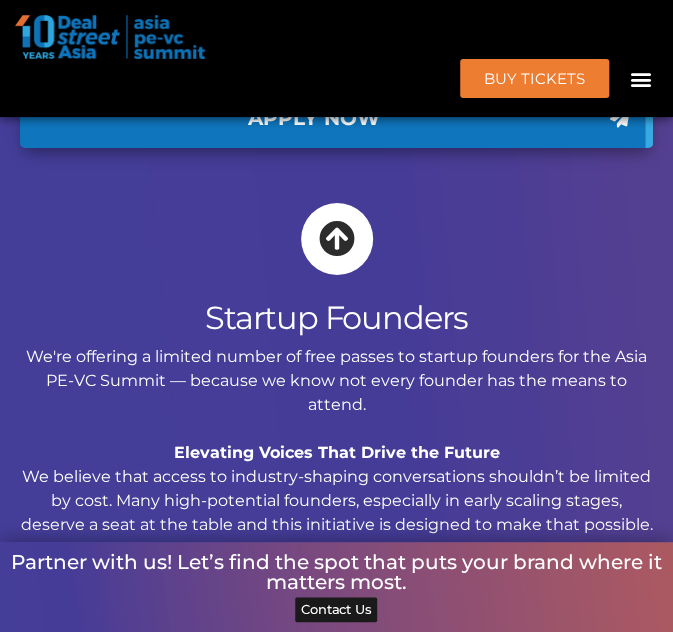 scroll, scrollTop: 26005, scrollLeft: 0, axis: vertical 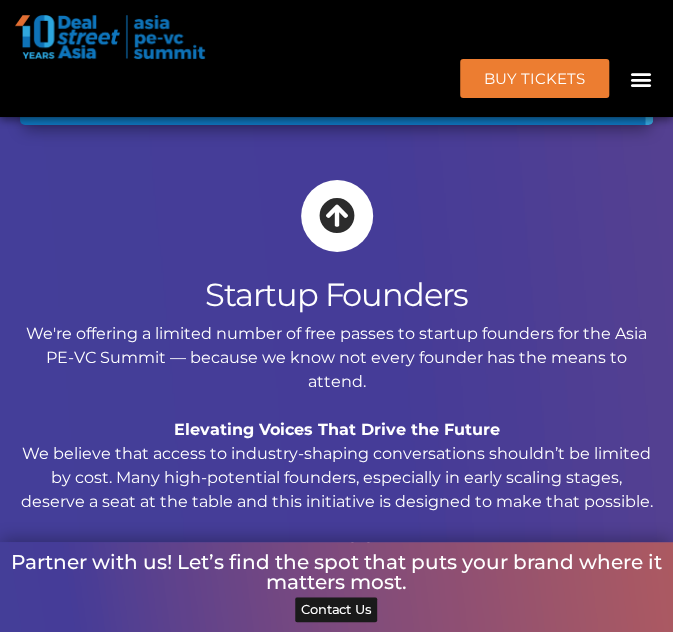 click on "We're offering a limited number of free passes to startup founders for the Asia PE-VC Summit — because we know not every founder has the means to attend.
Elevating Voices That Drive the Future
We believe that access to industry-shaping conversations shouldn’t be limited by cost. Many high-potential founders, especially in early scaling stages, deserve a seat at the table and this initiative is designed to make that possible.
Who’s Eligible
Founders who’ve raised at least a Series A round, based in Southeast Asia, India, or Greater China, are invited to apply.
Limited Slots & Sponsor Disclosure
Passes are limited and submitting the form does not guarantee access. If a sponsor is secured, attendee details will be shared with the sponsoring organisation." at bounding box center [336, 538] 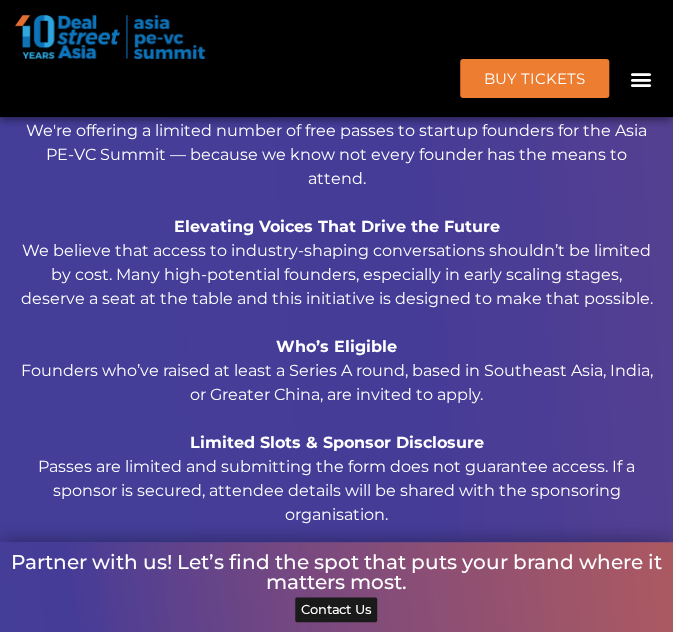 scroll, scrollTop: 26272, scrollLeft: 0, axis: vertical 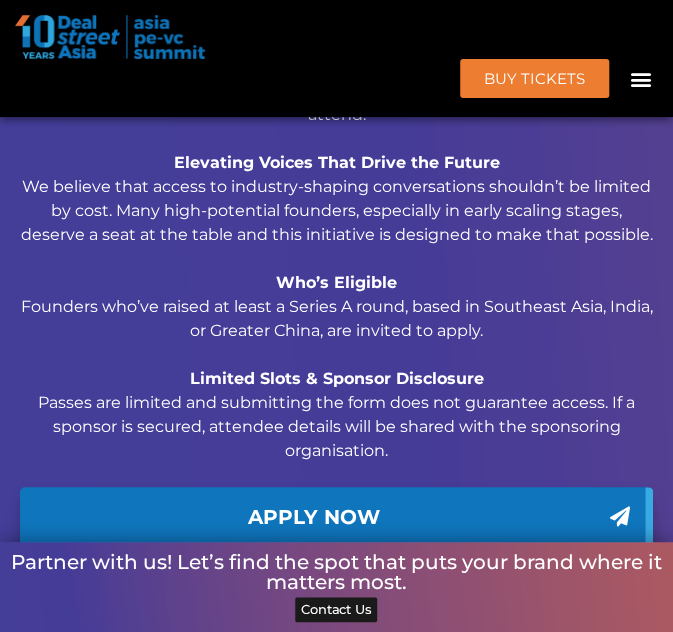 drag, startPoint x: 41, startPoint y: 300, endPoint x: 521, endPoint y: 329, distance: 480.87524 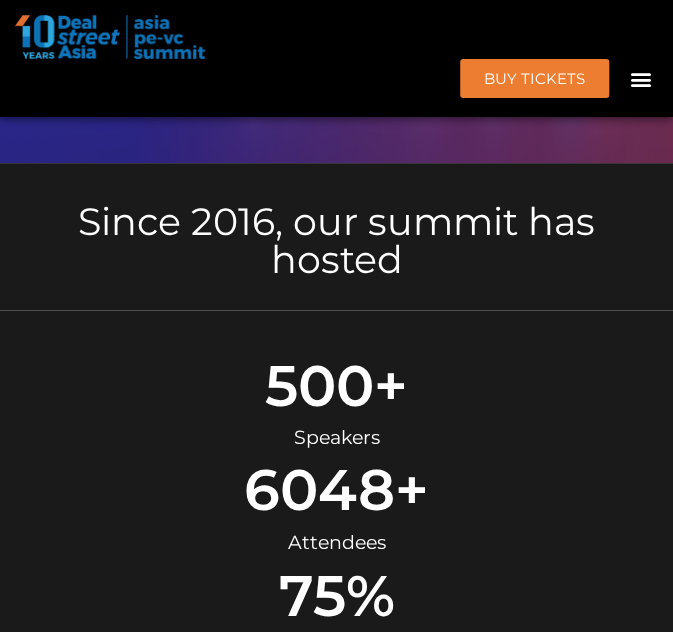scroll, scrollTop: 0, scrollLeft: 0, axis: both 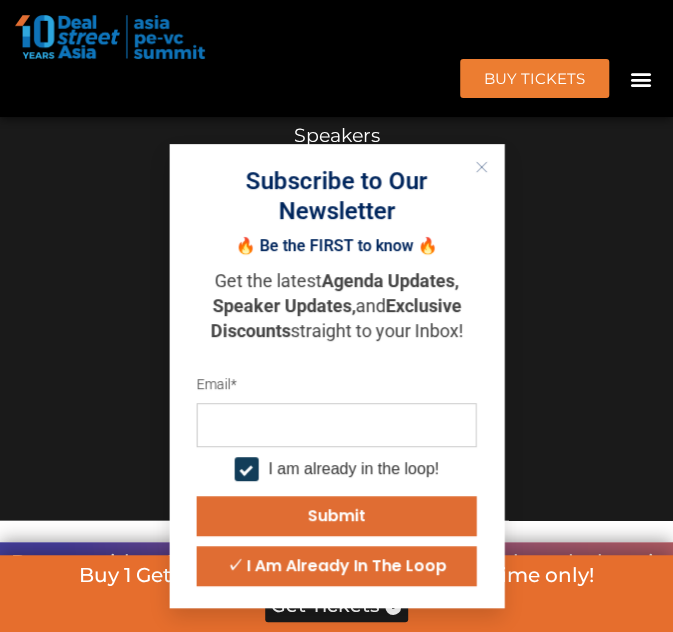 click 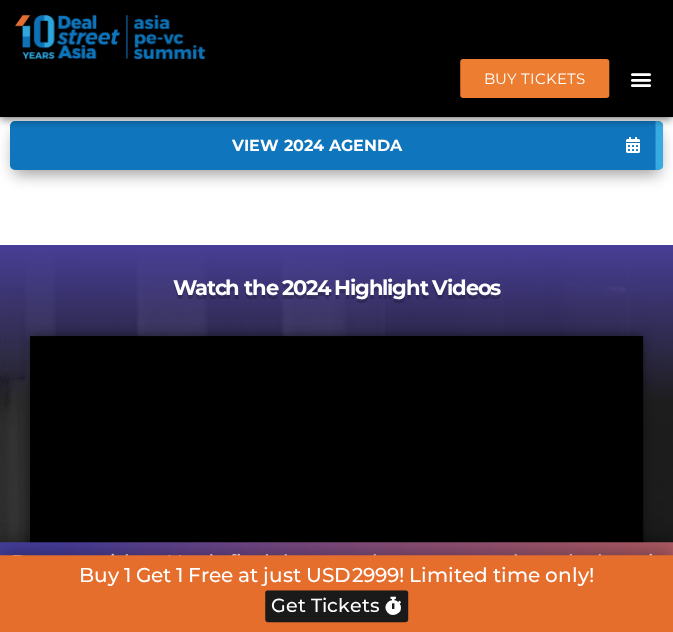 scroll, scrollTop: 1786, scrollLeft: 0, axis: vertical 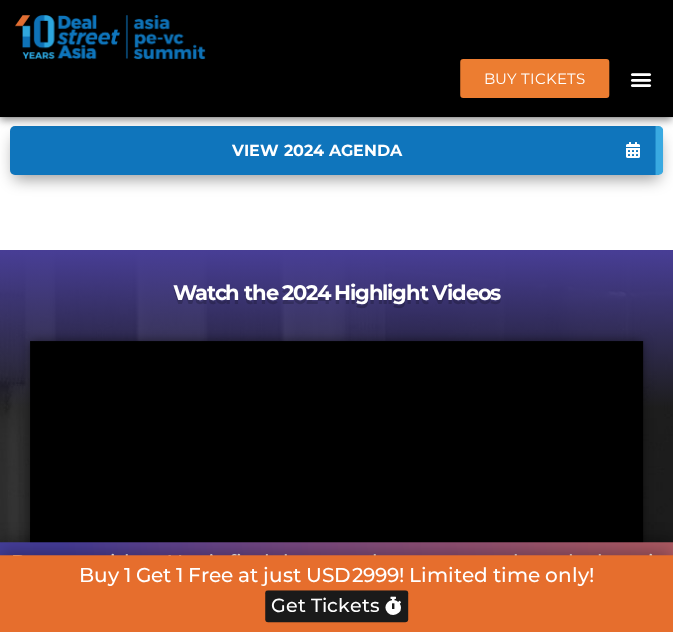 click on "VIEW 2024 AGENDA" at bounding box center [316, 150] 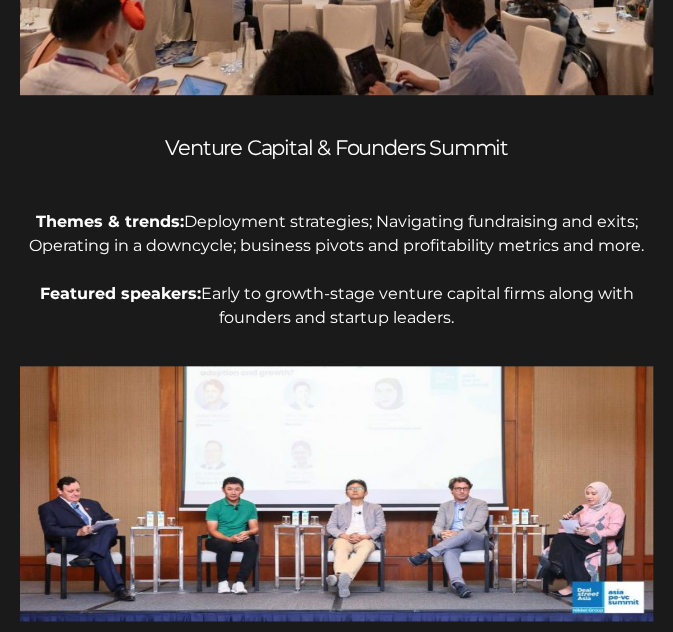 scroll, scrollTop: 2335, scrollLeft: 0, axis: vertical 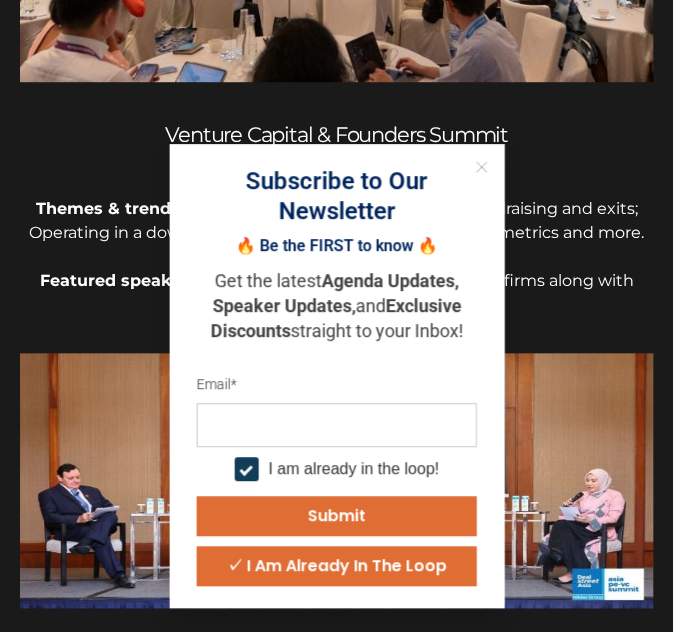 drag, startPoint x: 453, startPoint y: 253, endPoint x: 220, endPoint y: 242, distance: 233.2595 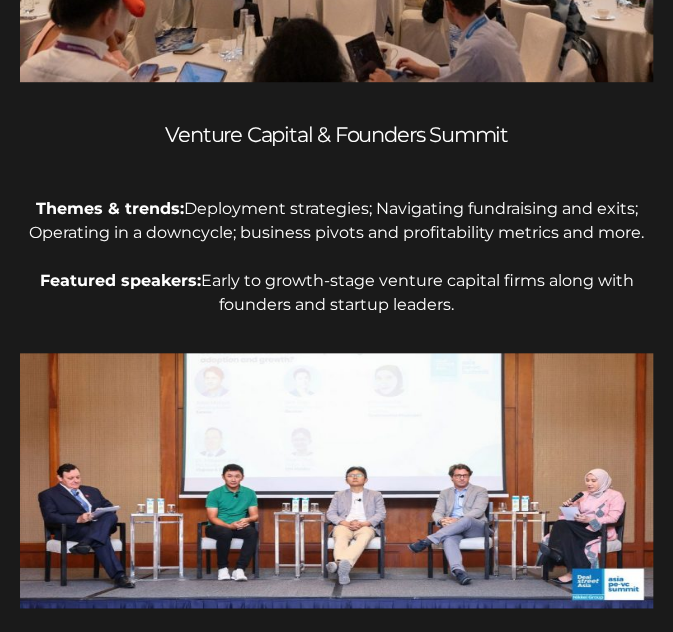 drag, startPoint x: 205, startPoint y: 232, endPoint x: 474, endPoint y: 258, distance: 270.25357 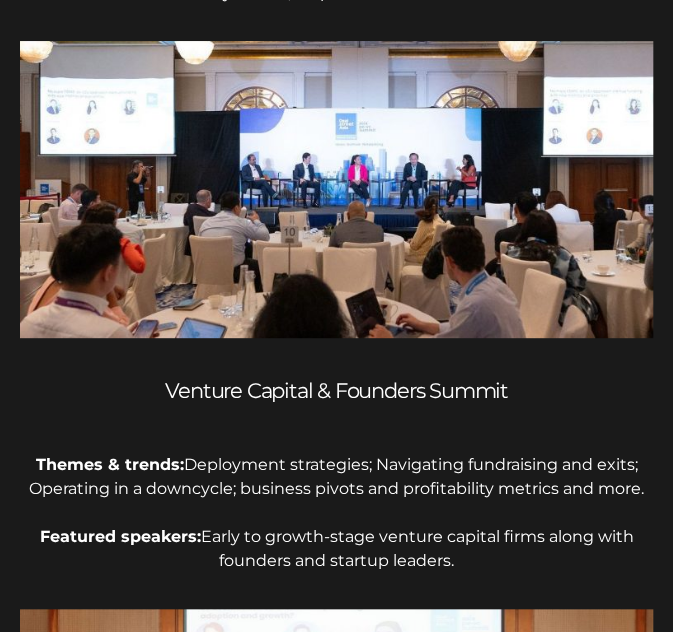 scroll, scrollTop: 1879, scrollLeft: 0, axis: vertical 